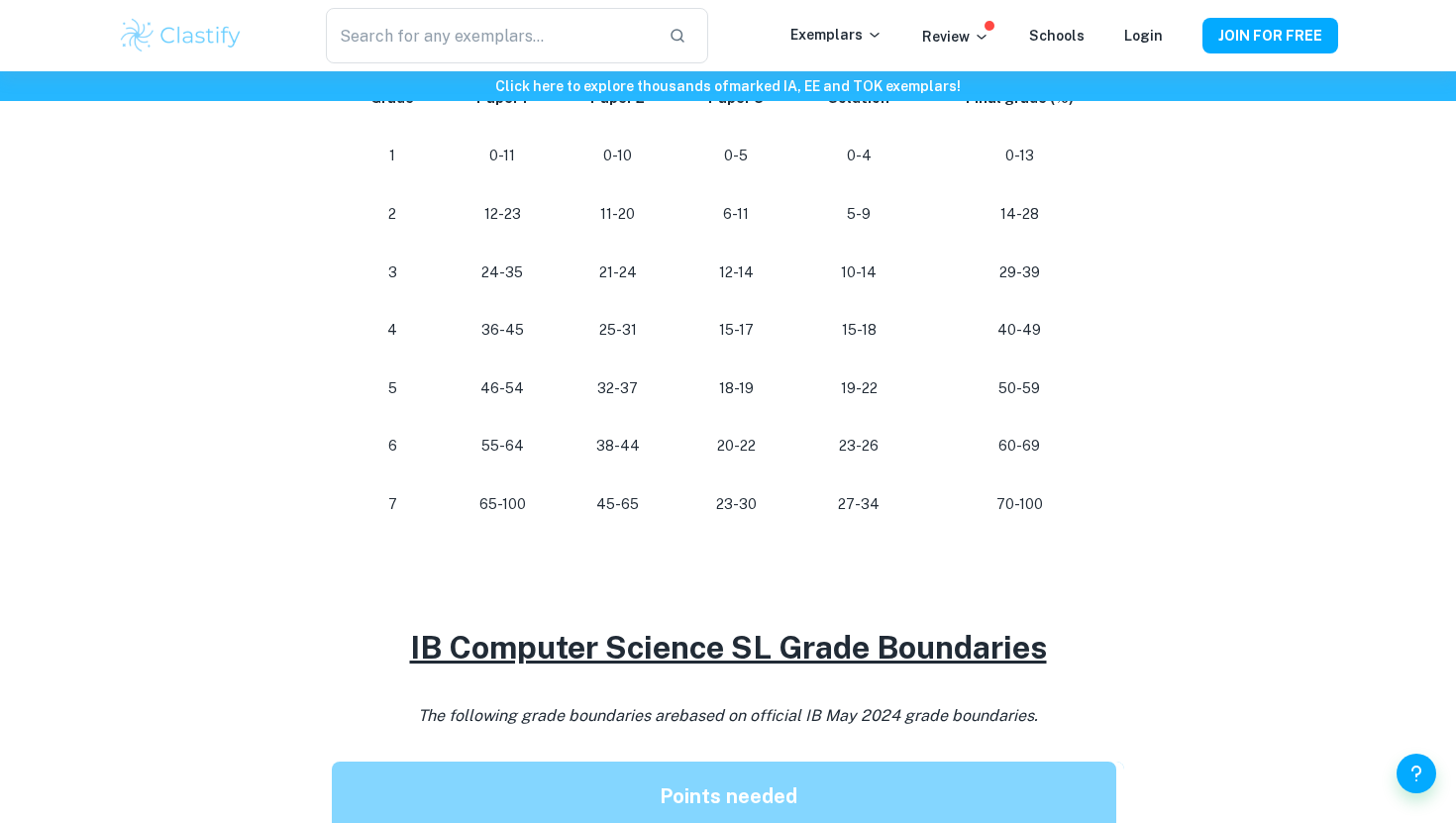scroll, scrollTop: 1159, scrollLeft: 0, axis: vertical 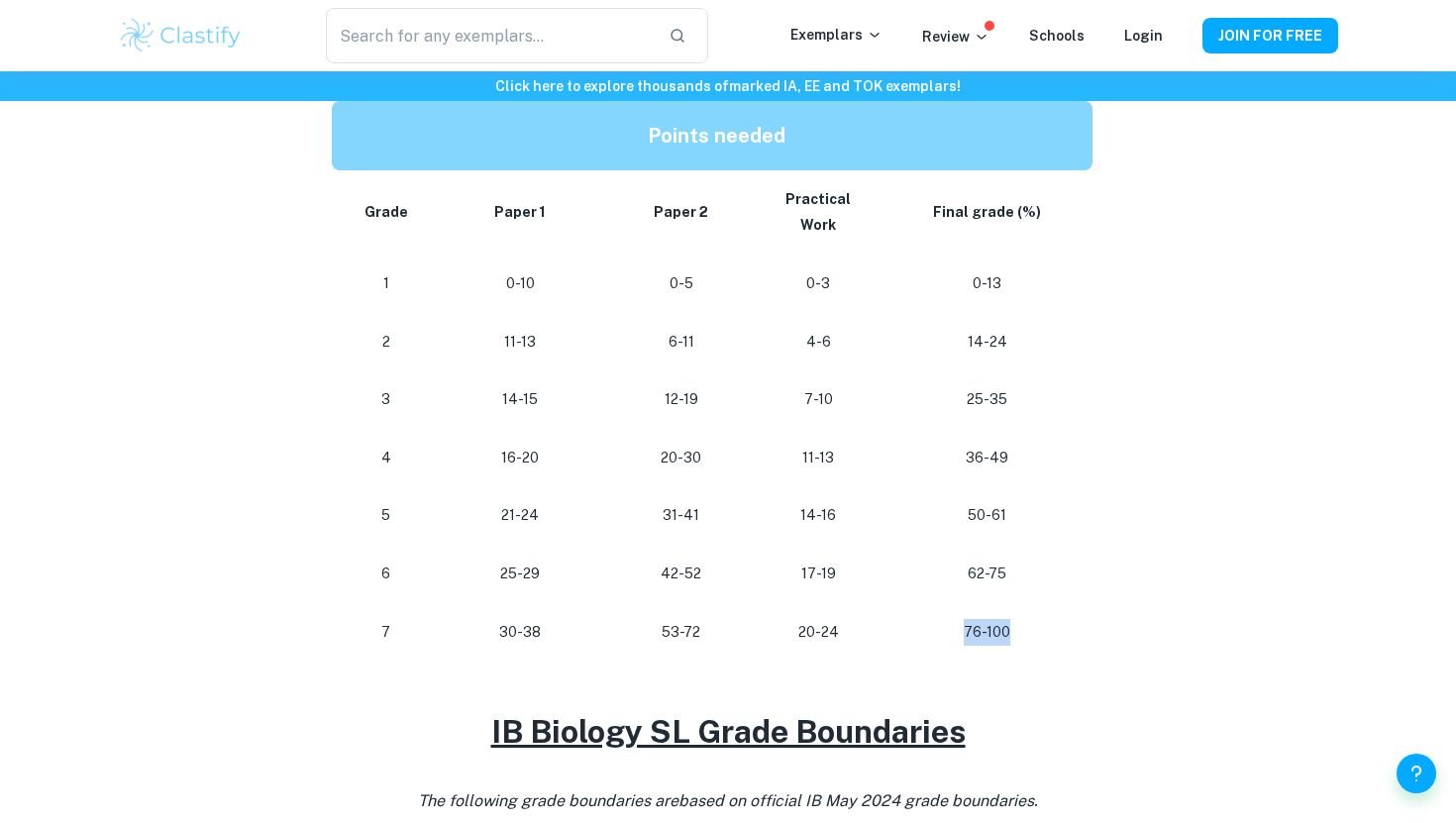 drag, startPoint x: 965, startPoint y: 624, endPoint x: 1034, endPoint y: 623, distance: 69.00725 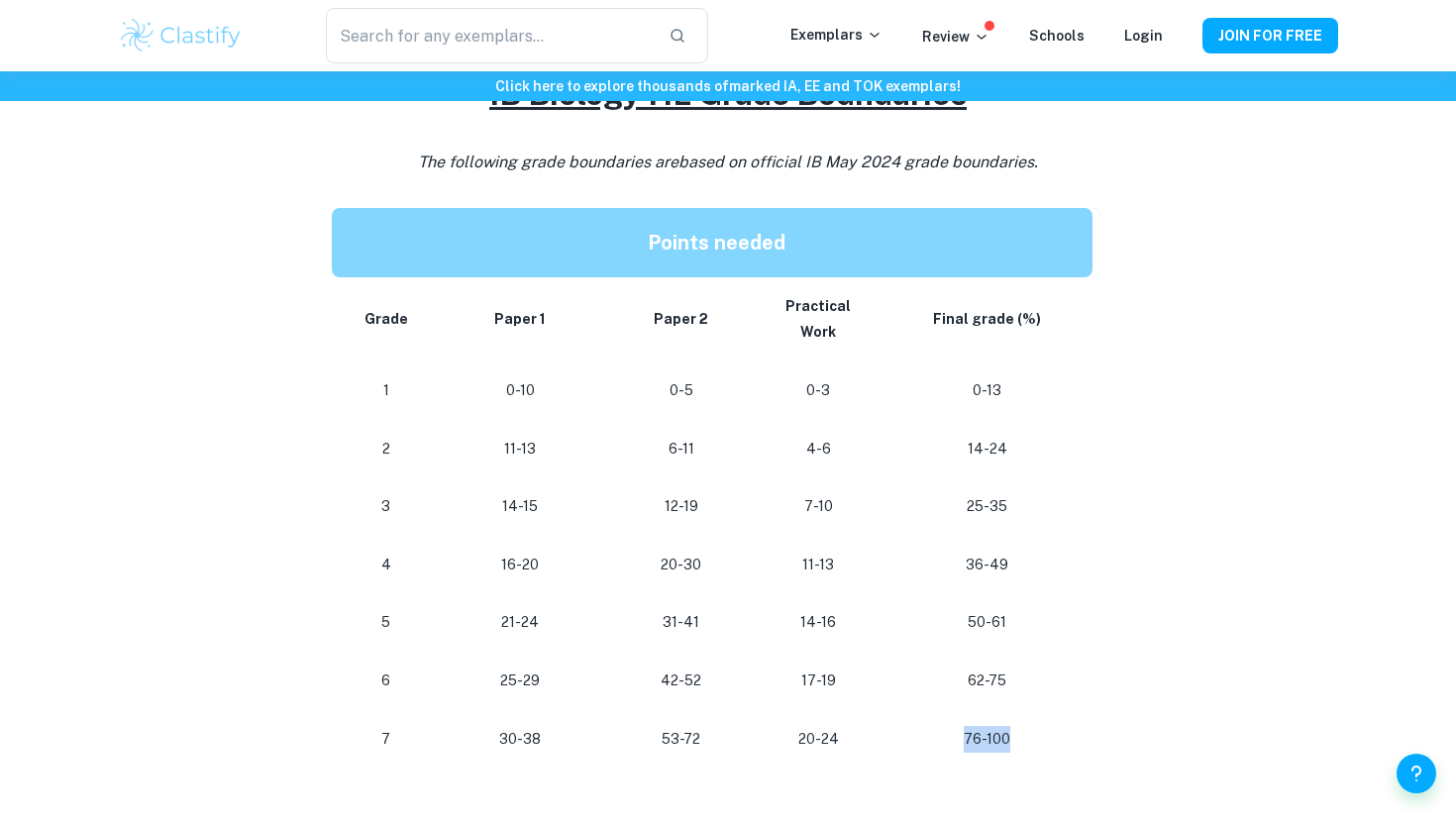 scroll, scrollTop: 952, scrollLeft: 0, axis: vertical 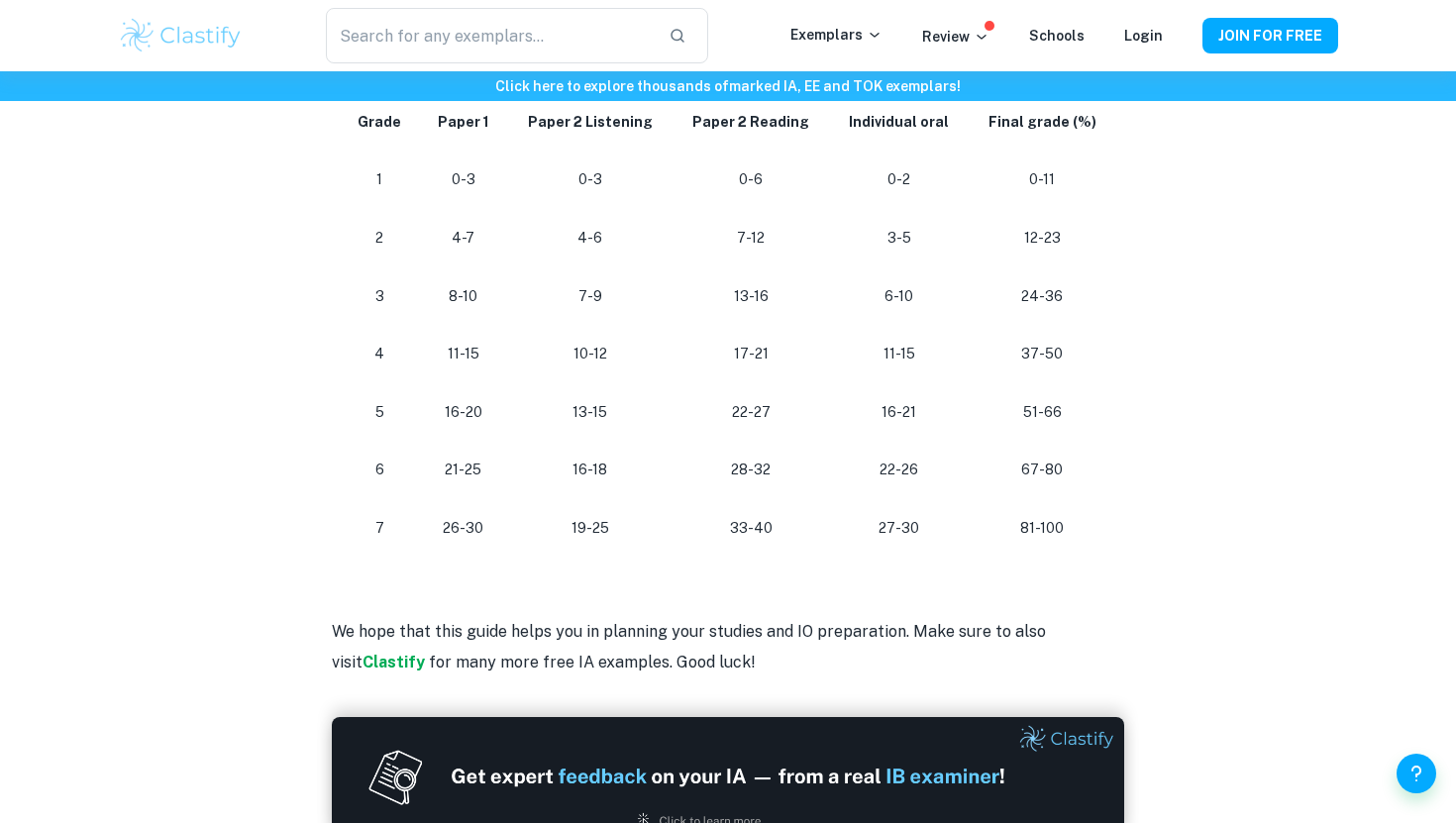 click on "22-27" at bounding box center (751, 412) 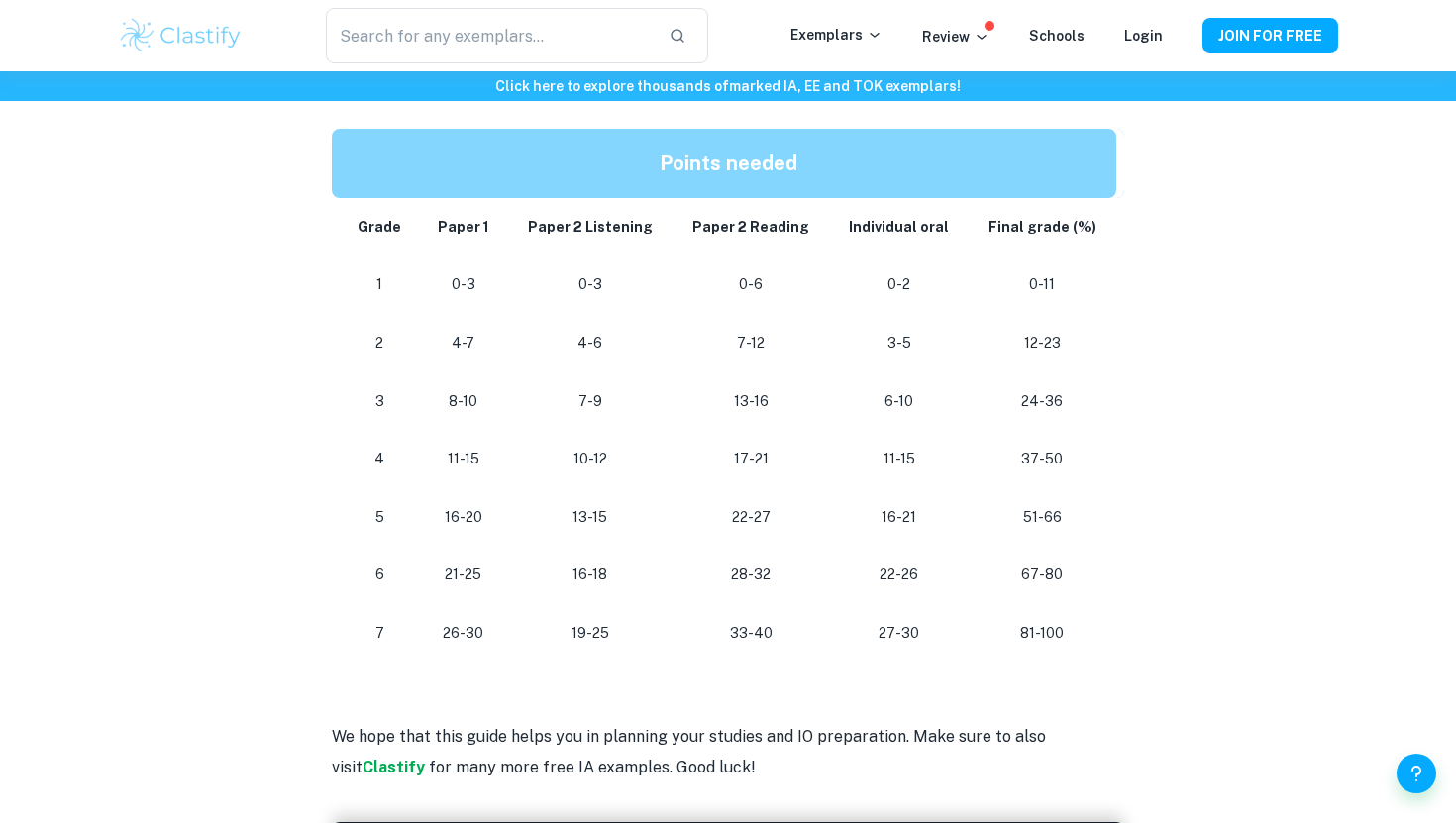 scroll, scrollTop: 1786, scrollLeft: 0, axis: vertical 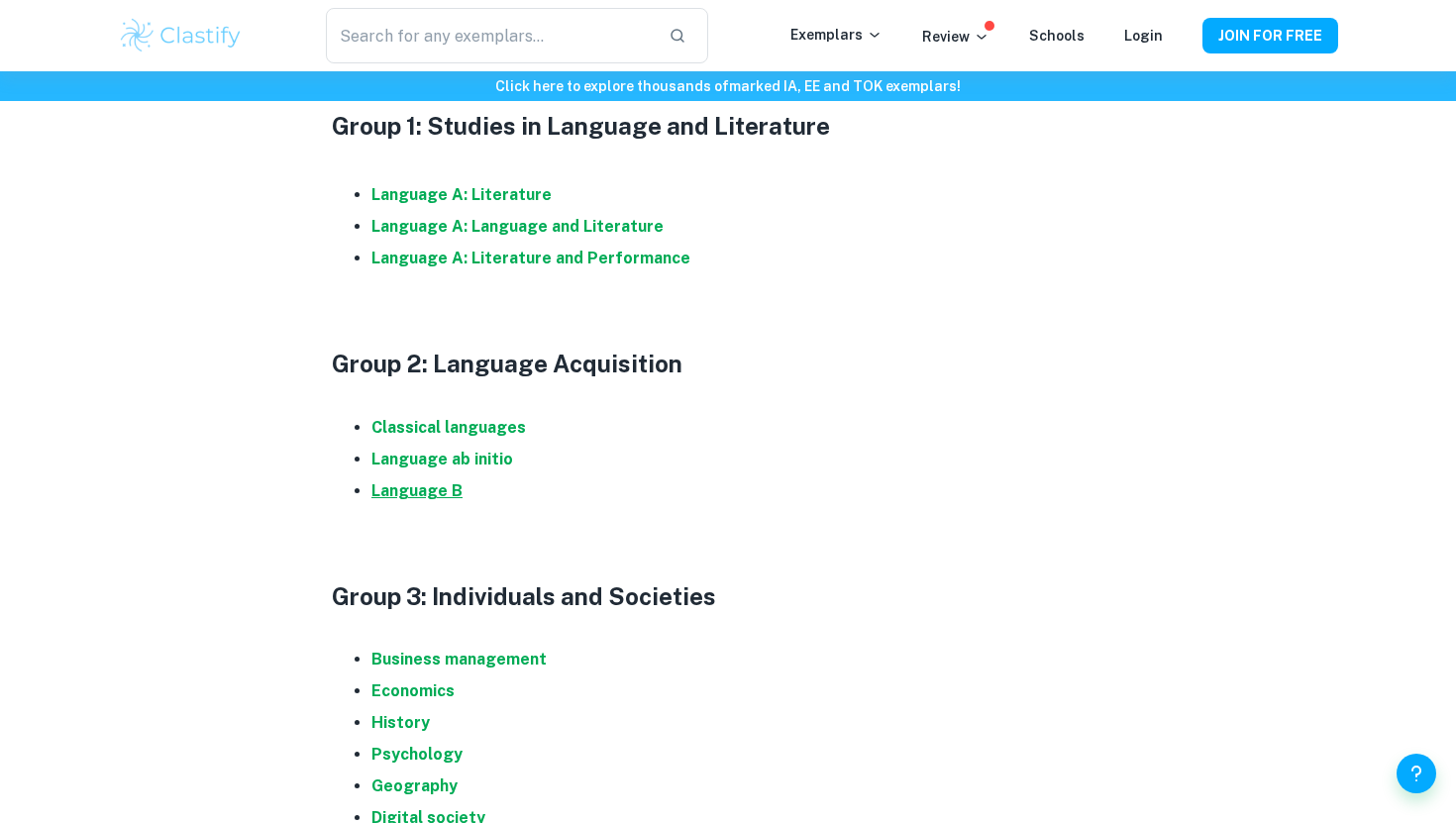 click on "Language B" at bounding box center (417, 490) 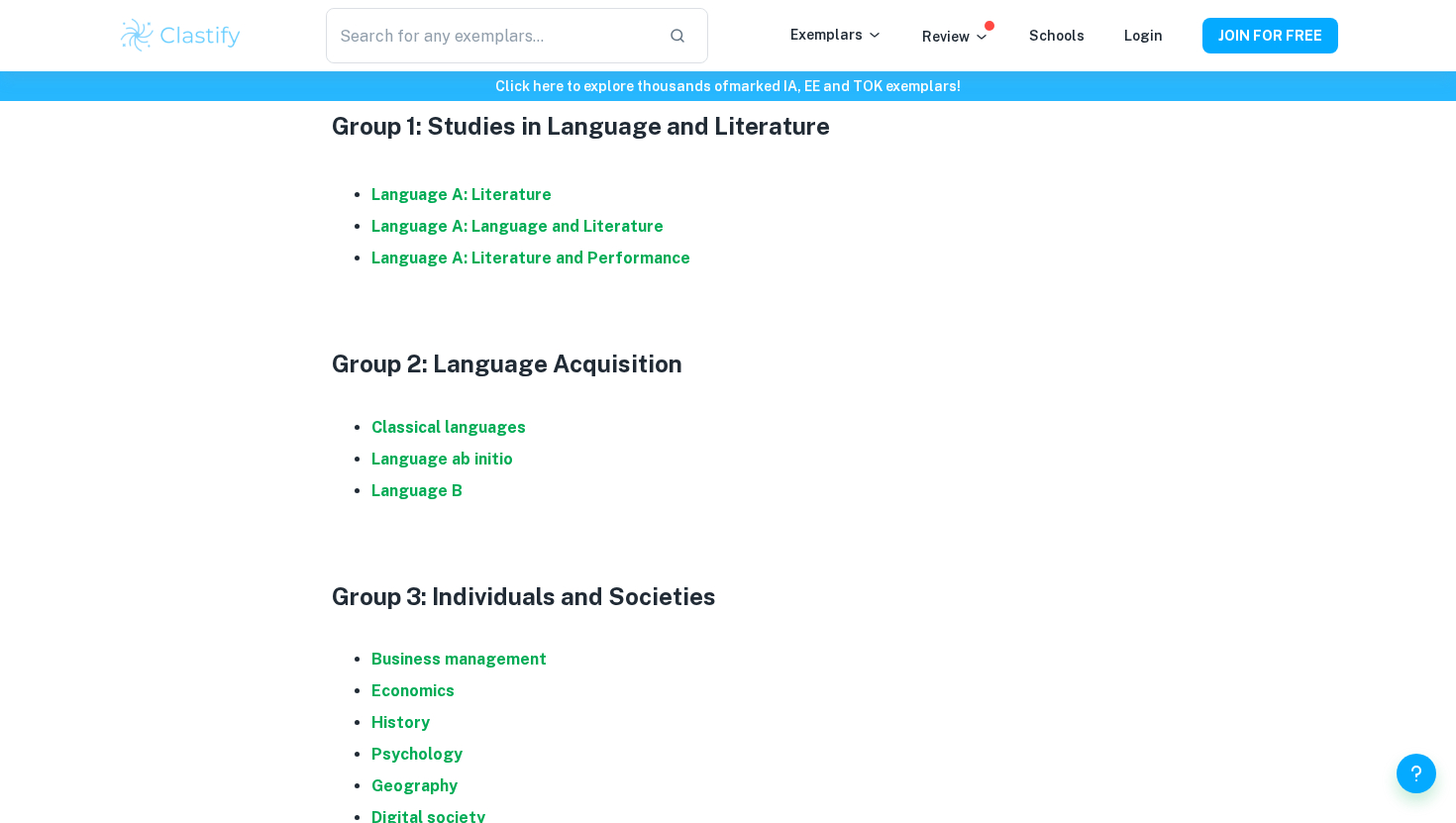click on "Language B" at bounding box center (748, 491) 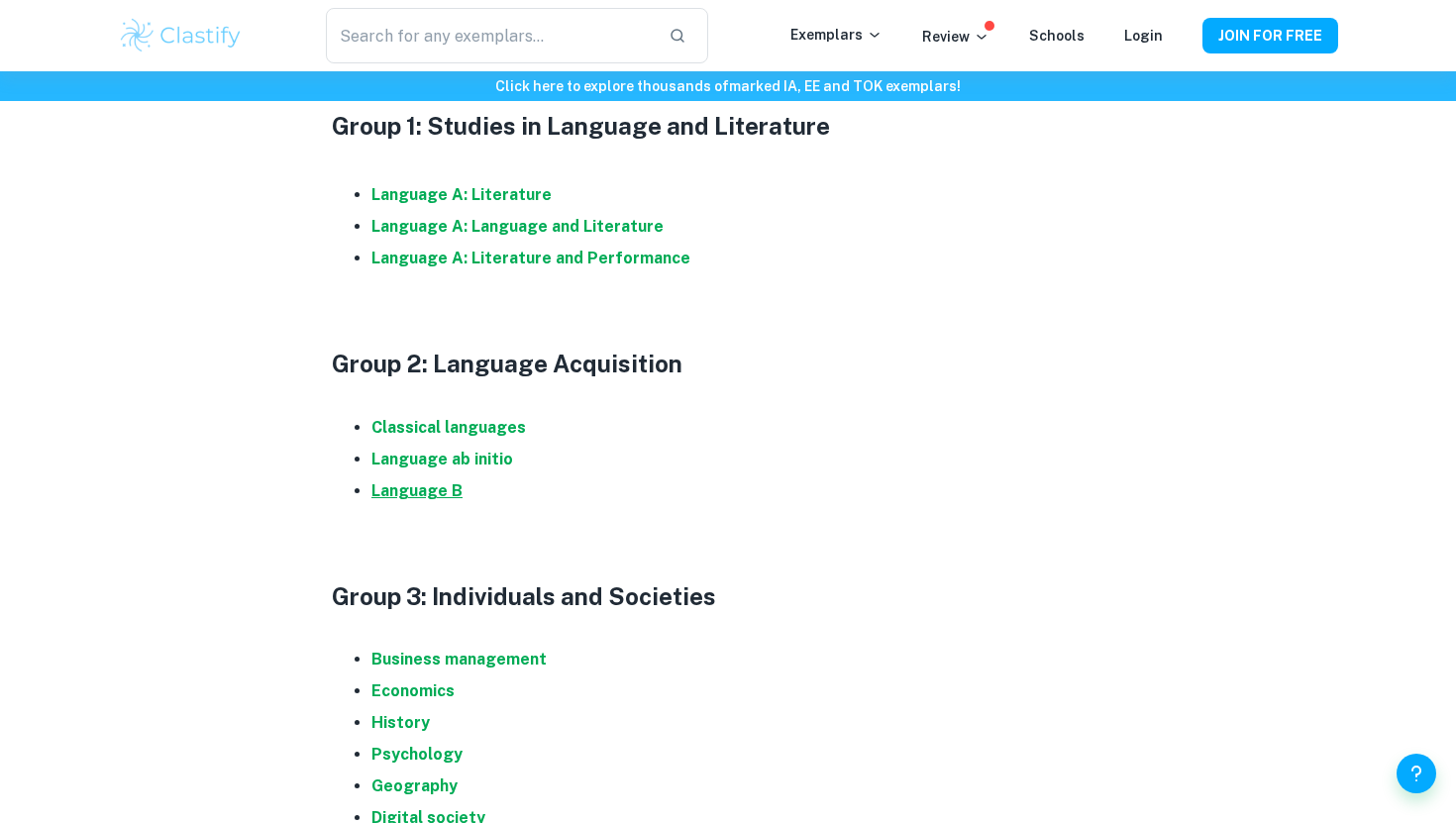 click on "Language B" at bounding box center (417, 490) 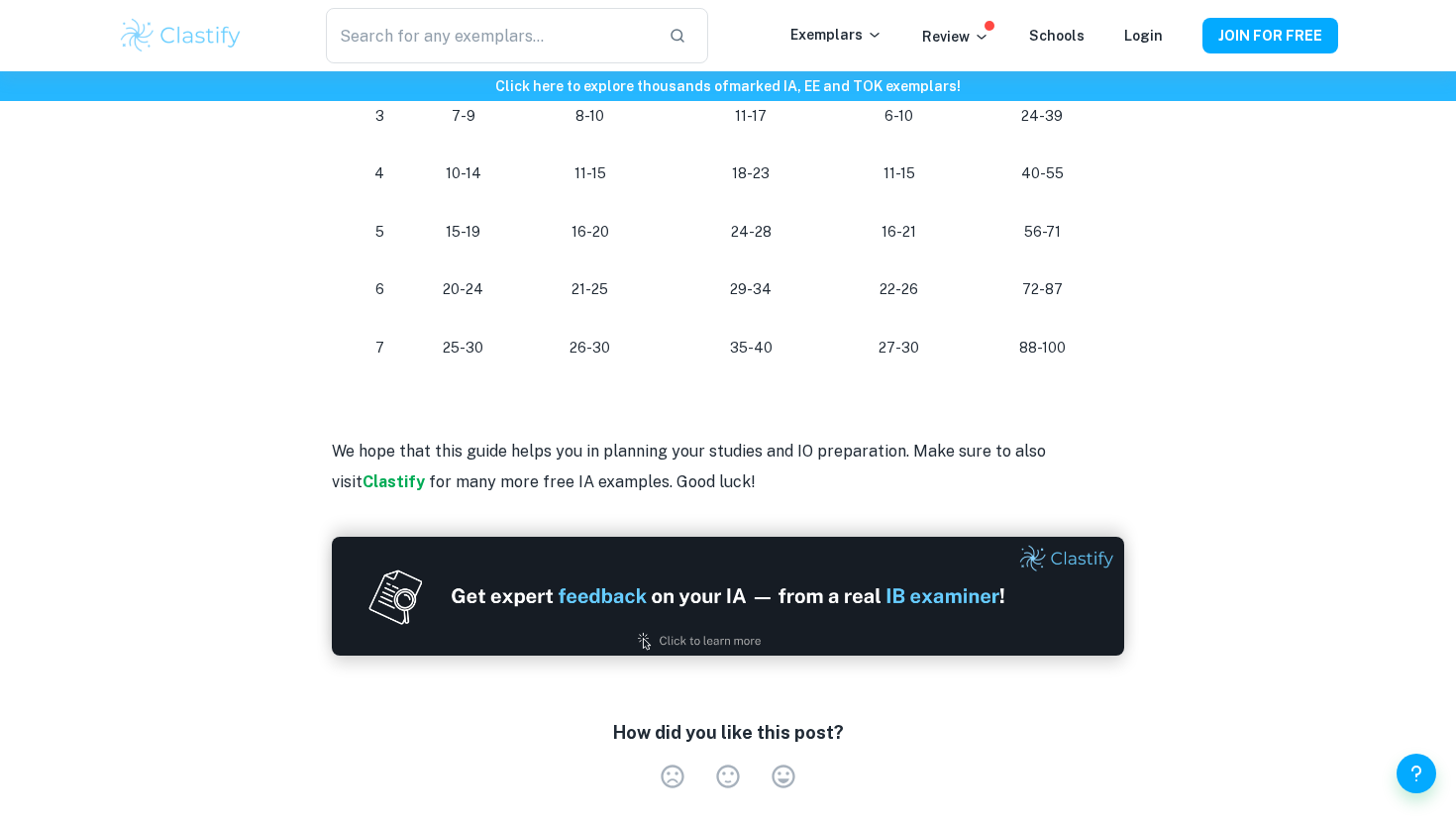 scroll, scrollTop: 1297, scrollLeft: 0, axis: vertical 